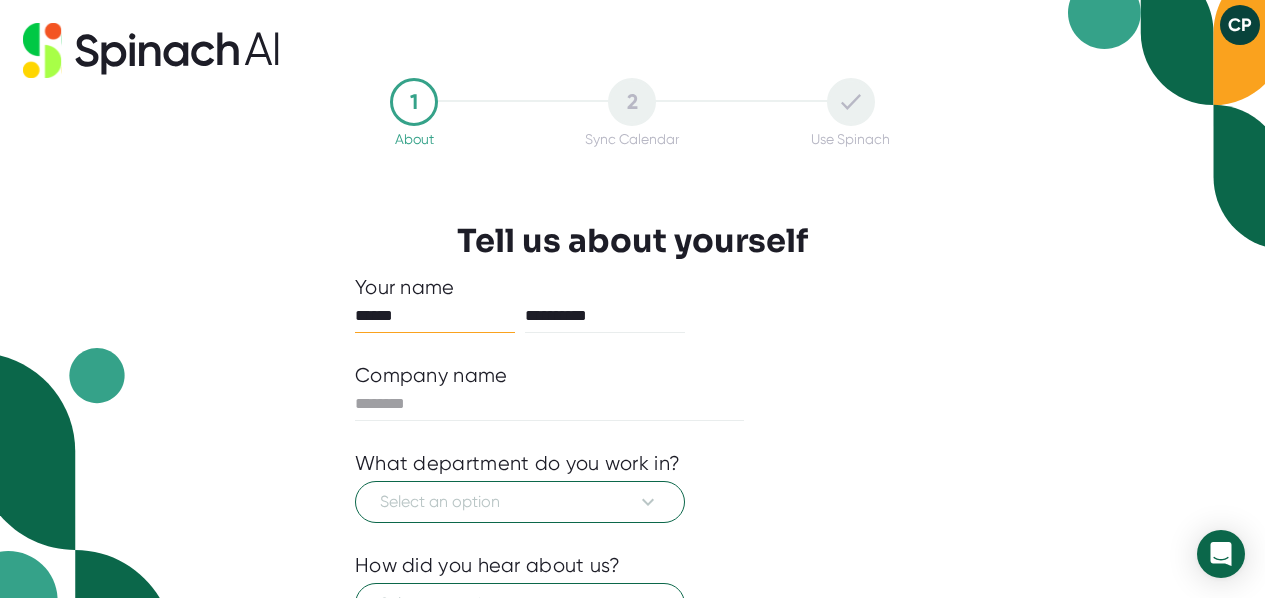 scroll, scrollTop: 0, scrollLeft: 0, axis: both 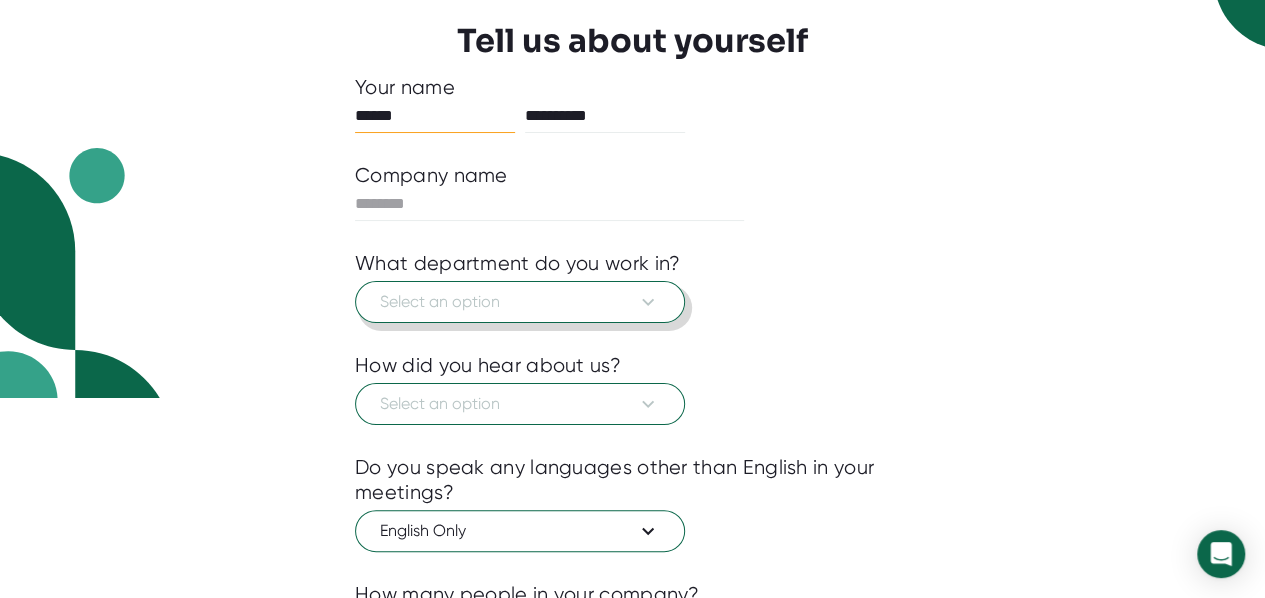 click 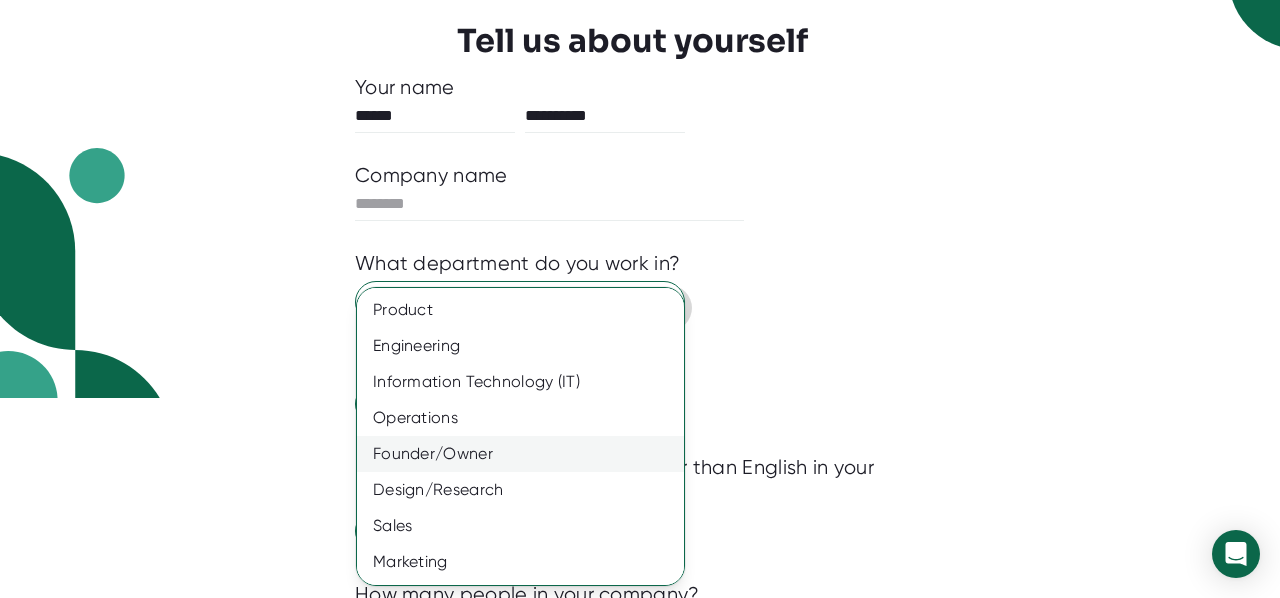 click on "Founder/Owner" at bounding box center (528, 454) 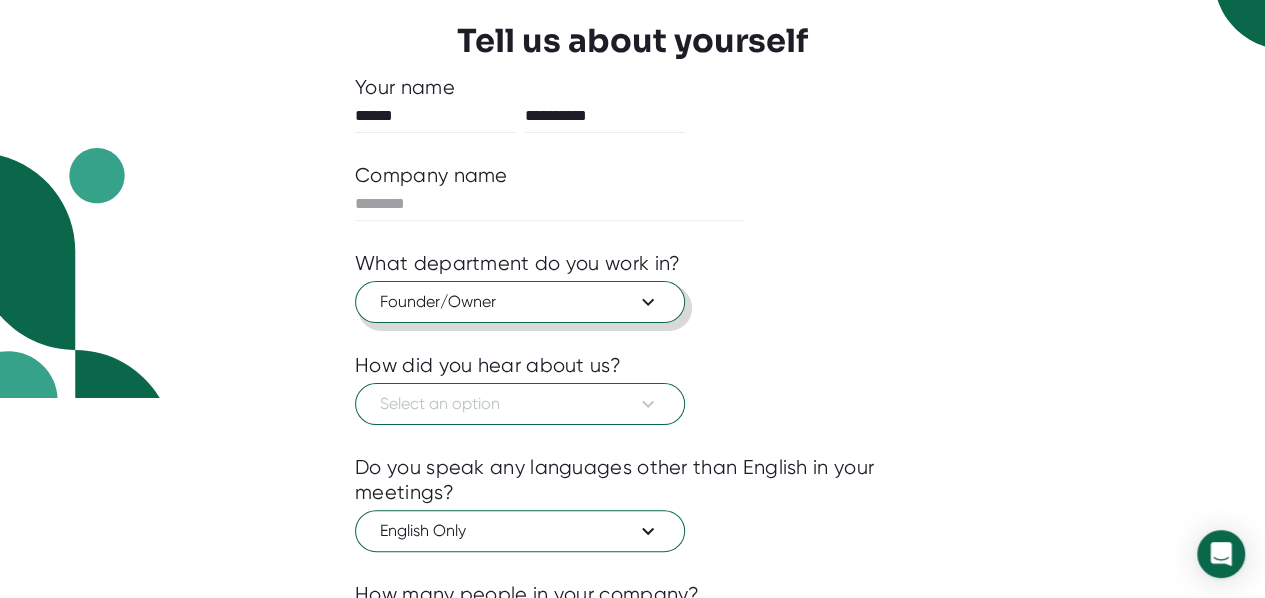 click on "Select an option" at bounding box center [632, 401] 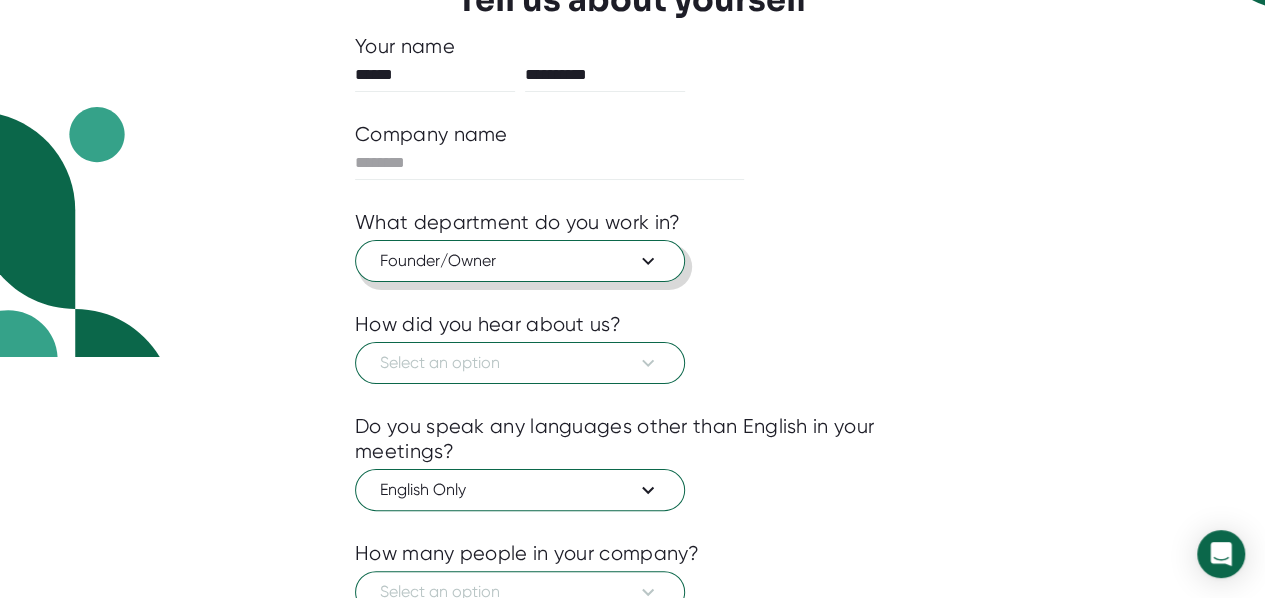 scroll, scrollTop: 300, scrollLeft: 0, axis: vertical 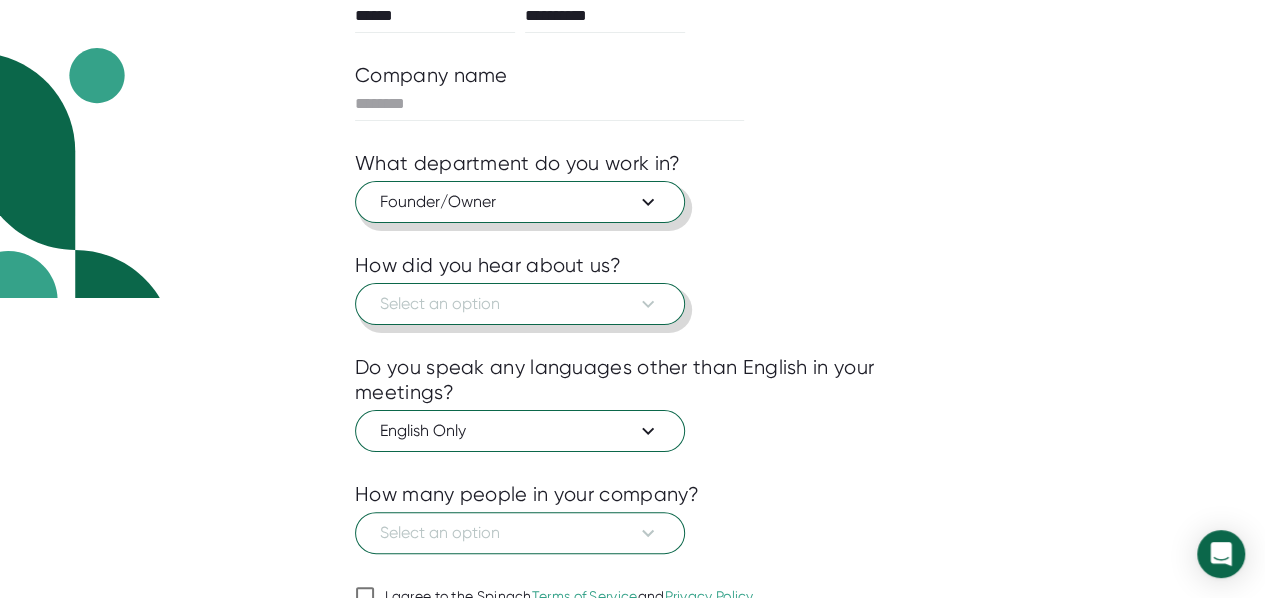 click on "Select an option" at bounding box center (520, 304) 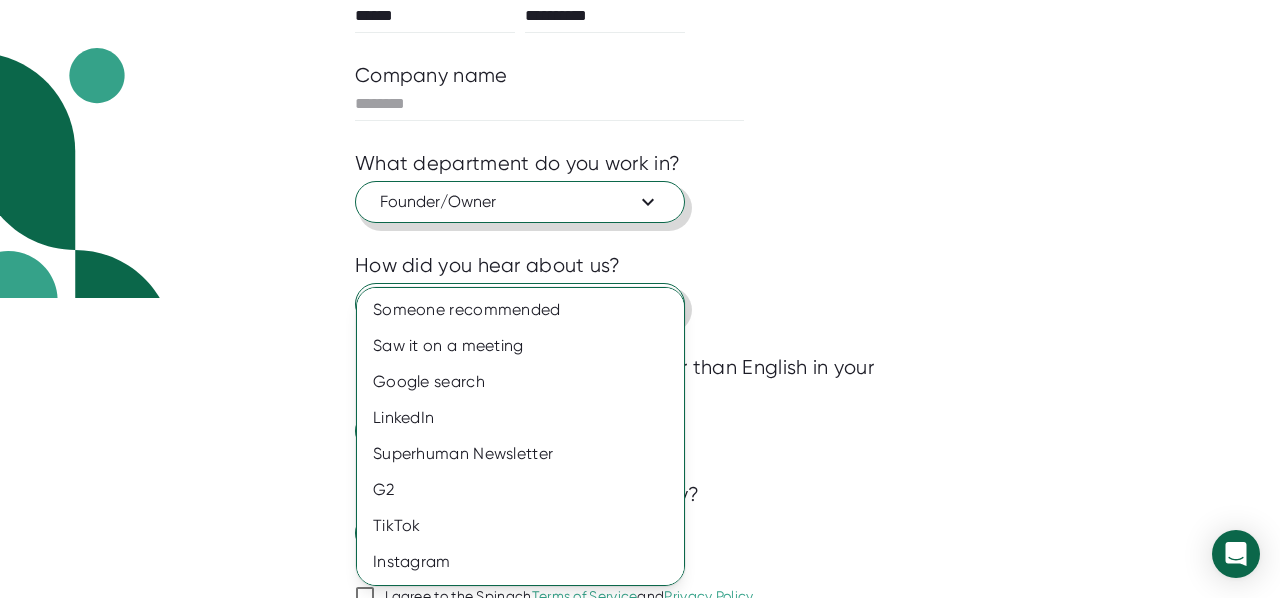 click on "Someone recommended" at bounding box center [528, 310] 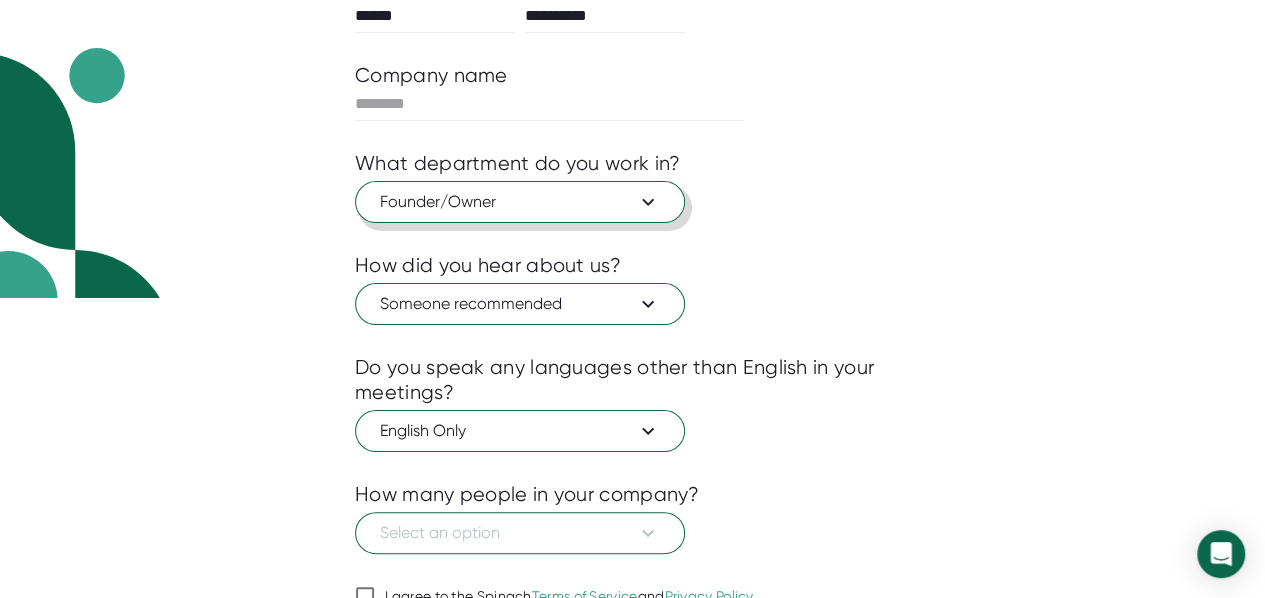 click at bounding box center (632, 340) 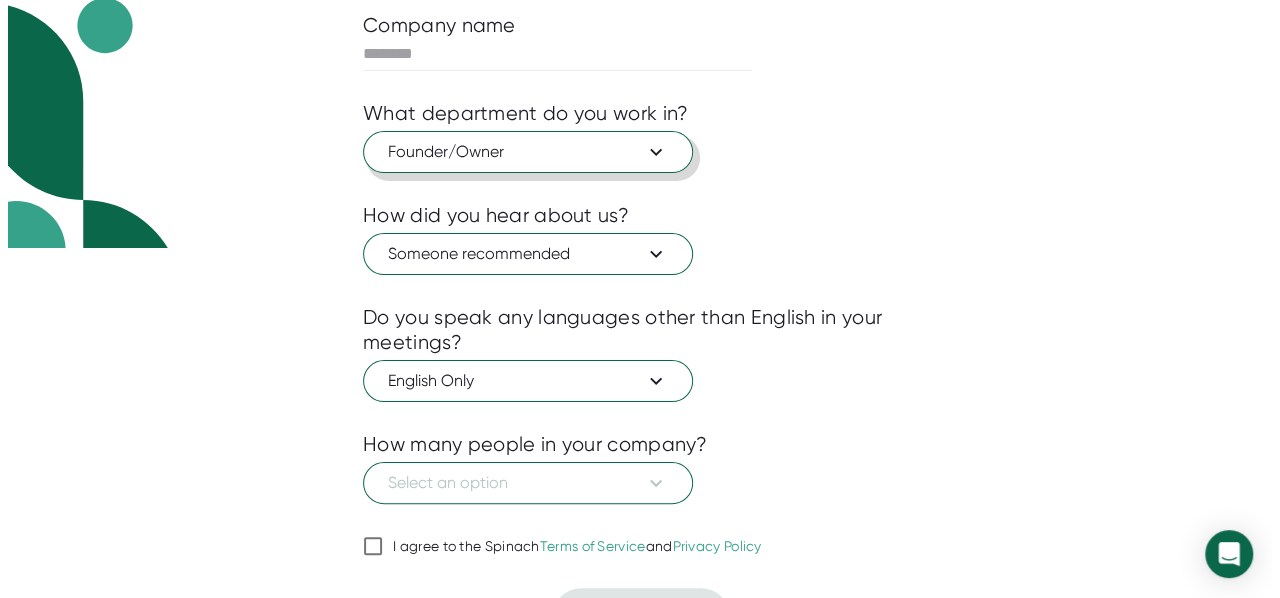 scroll, scrollTop: 392, scrollLeft: 0, axis: vertical 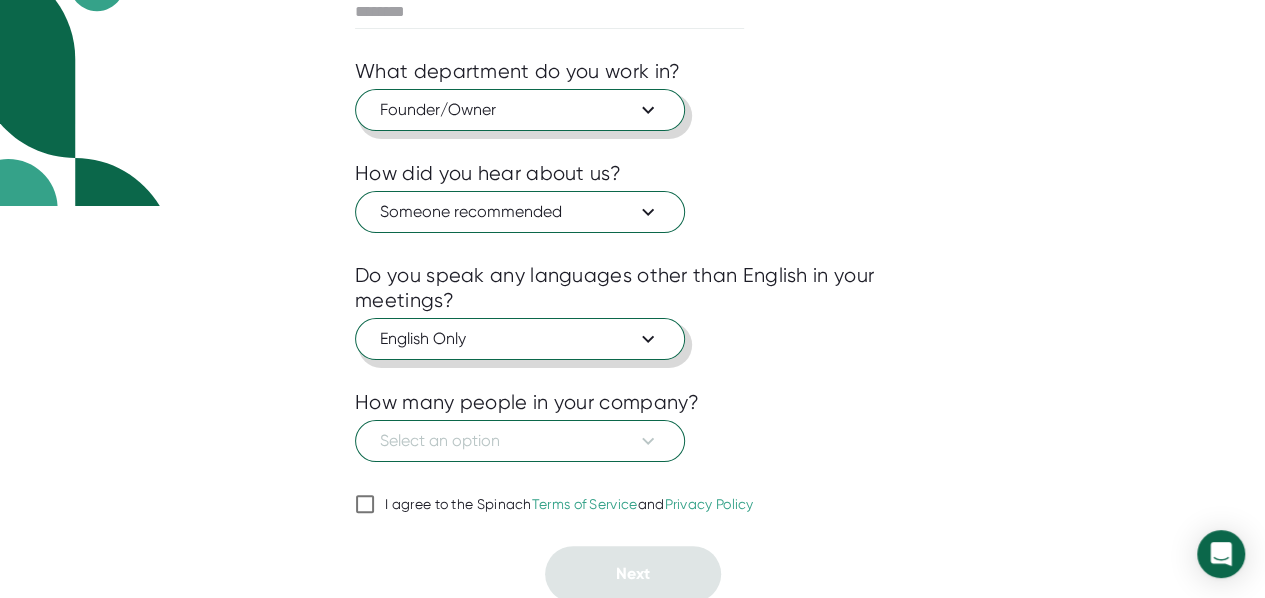 click on "English Only" at bounding box center [520, 339] 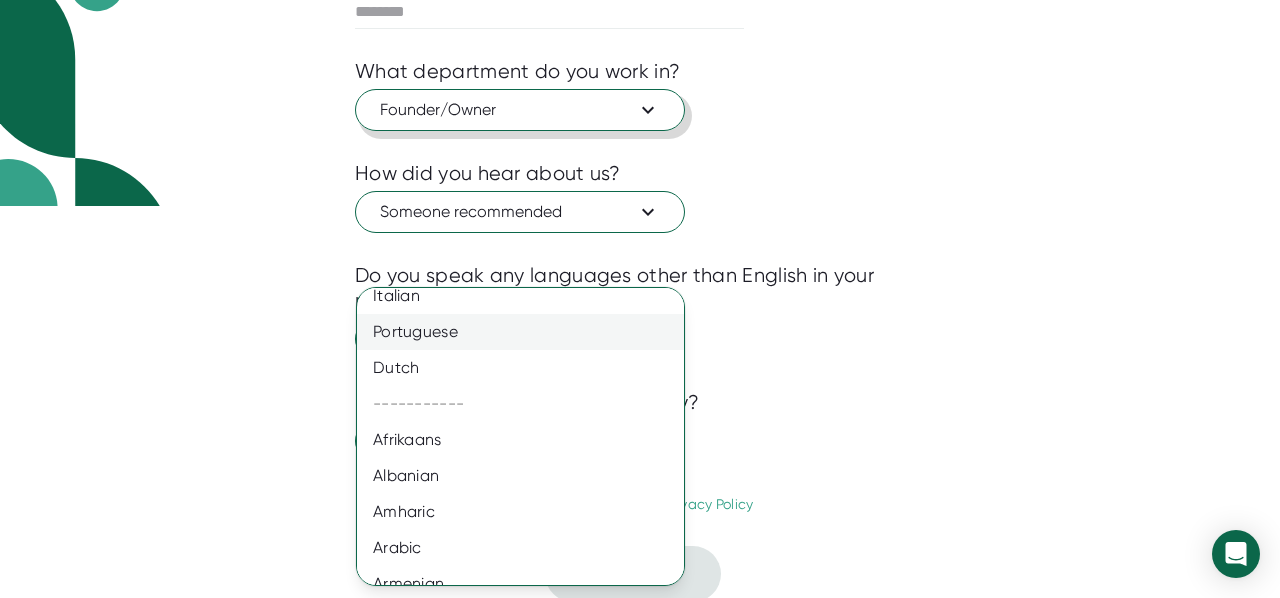 scroll, scrollTop: 200, scrollLeft: 0, axis: vertical 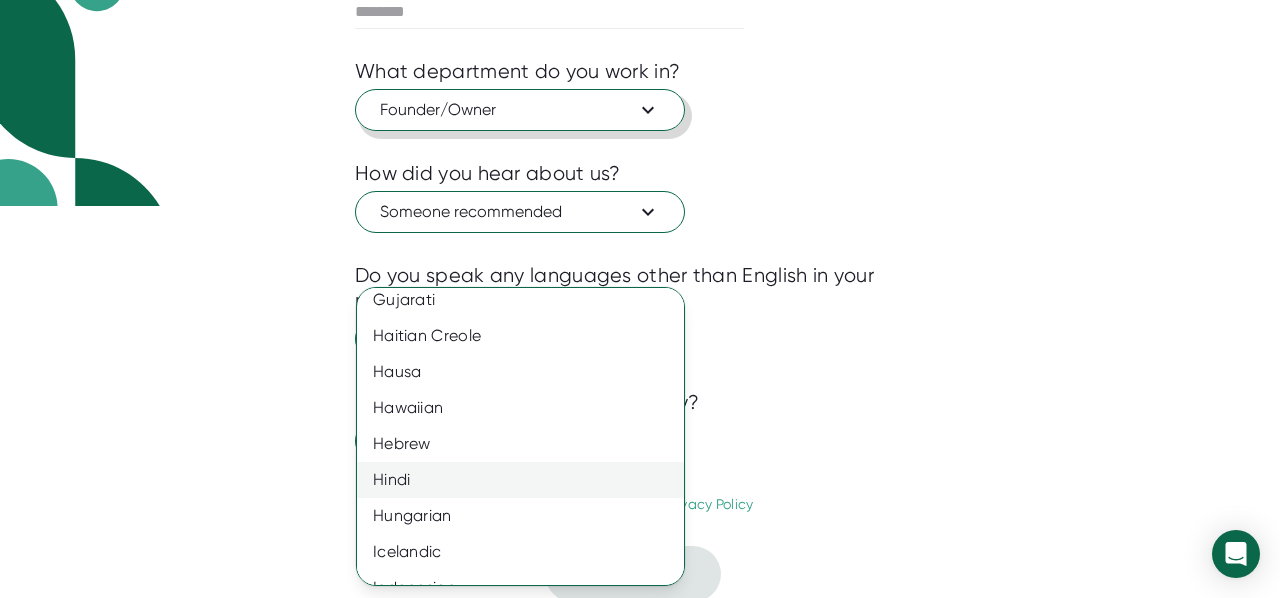 click on "Hindi" at bounding box center [528, 480] 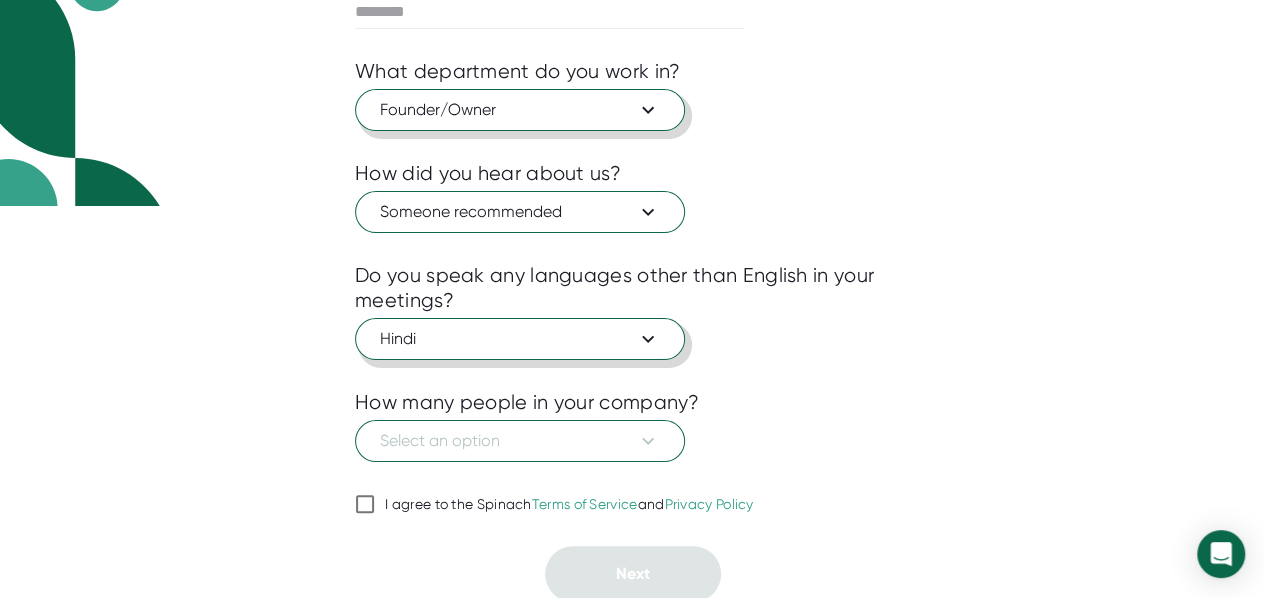 click 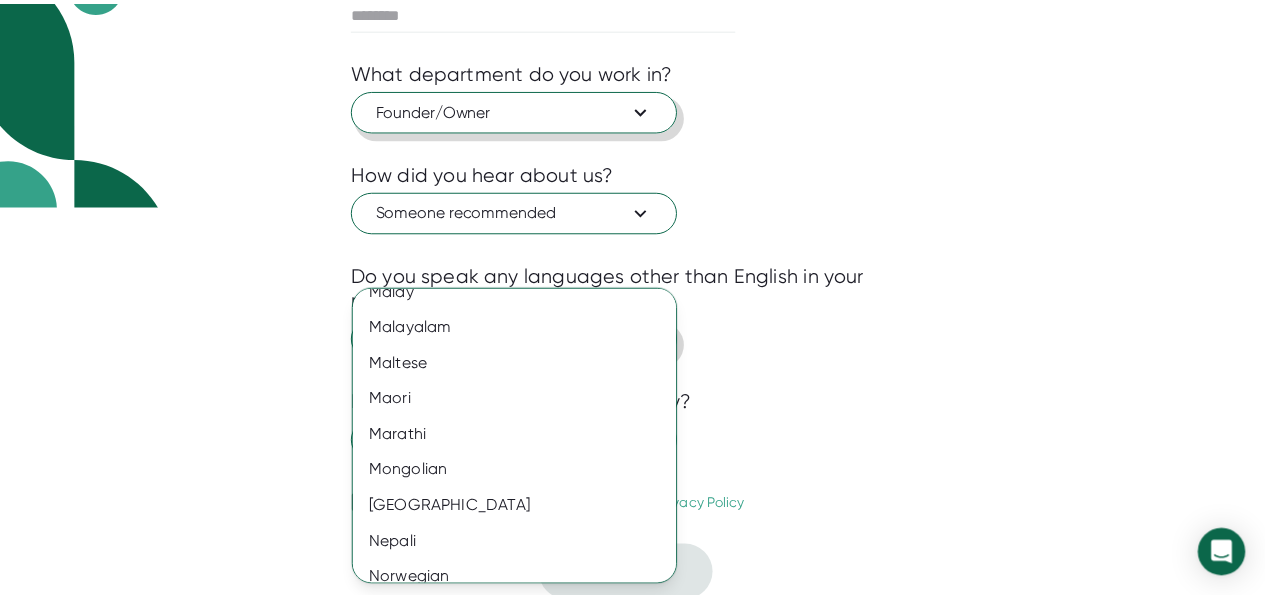scroll, scrollTop: 2242, scrollLeft: 0, axis: vertical 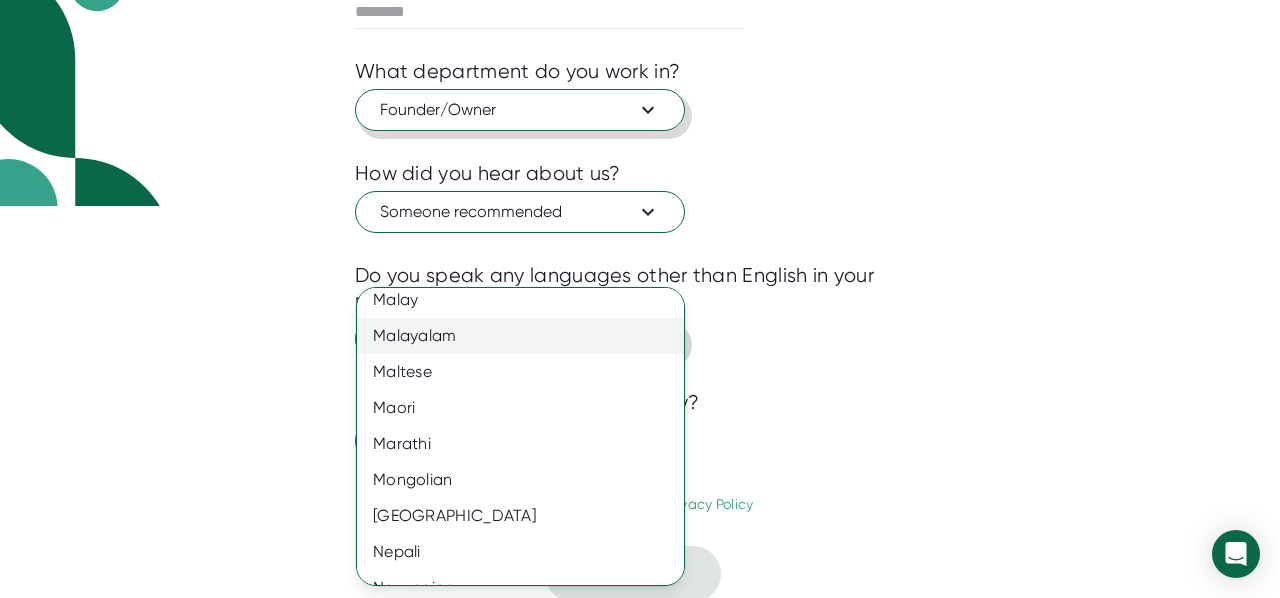 click on "Malayalam" at bounding box center [528, 336] 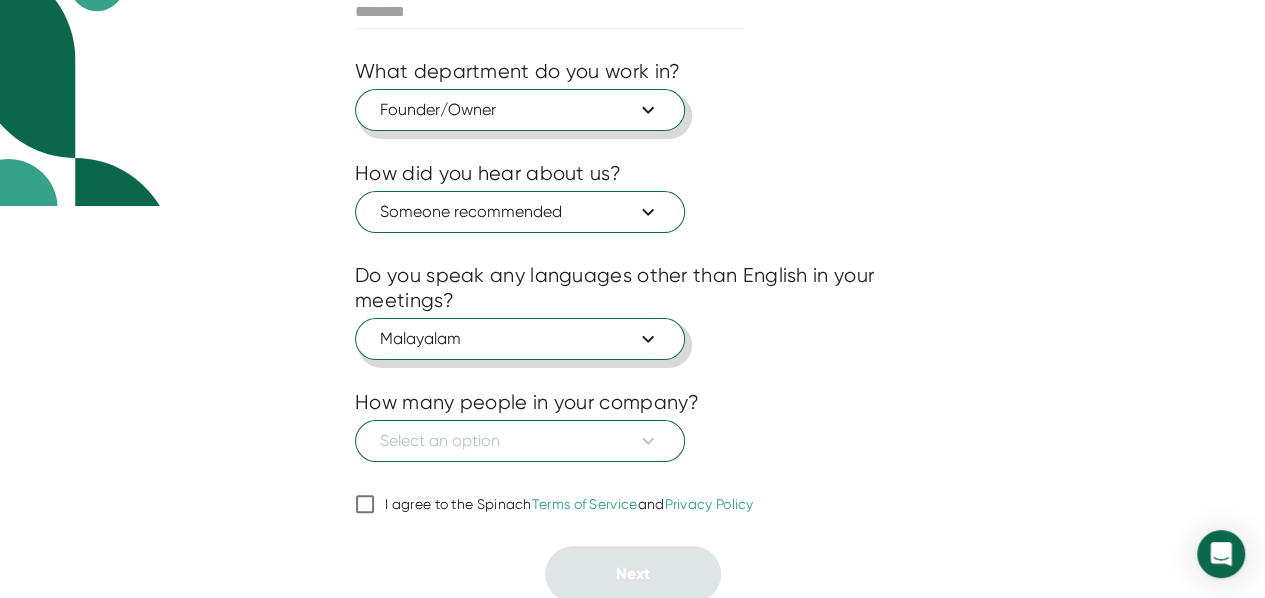 click on "How many people in your company?" at bounding box center (632, 402) 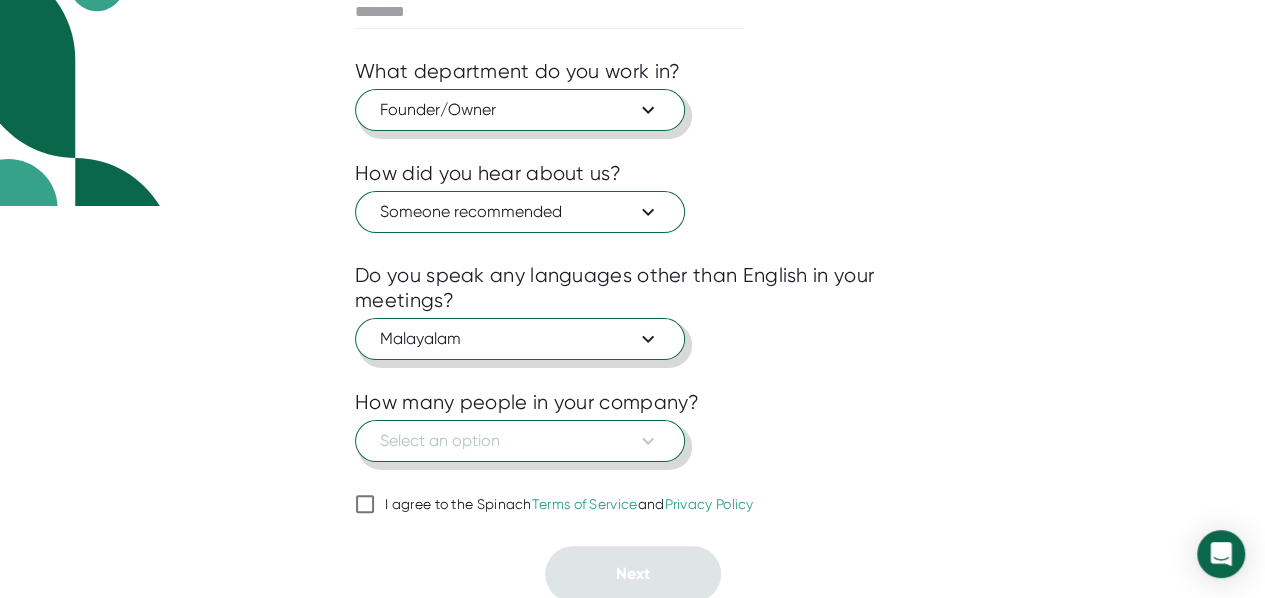 click 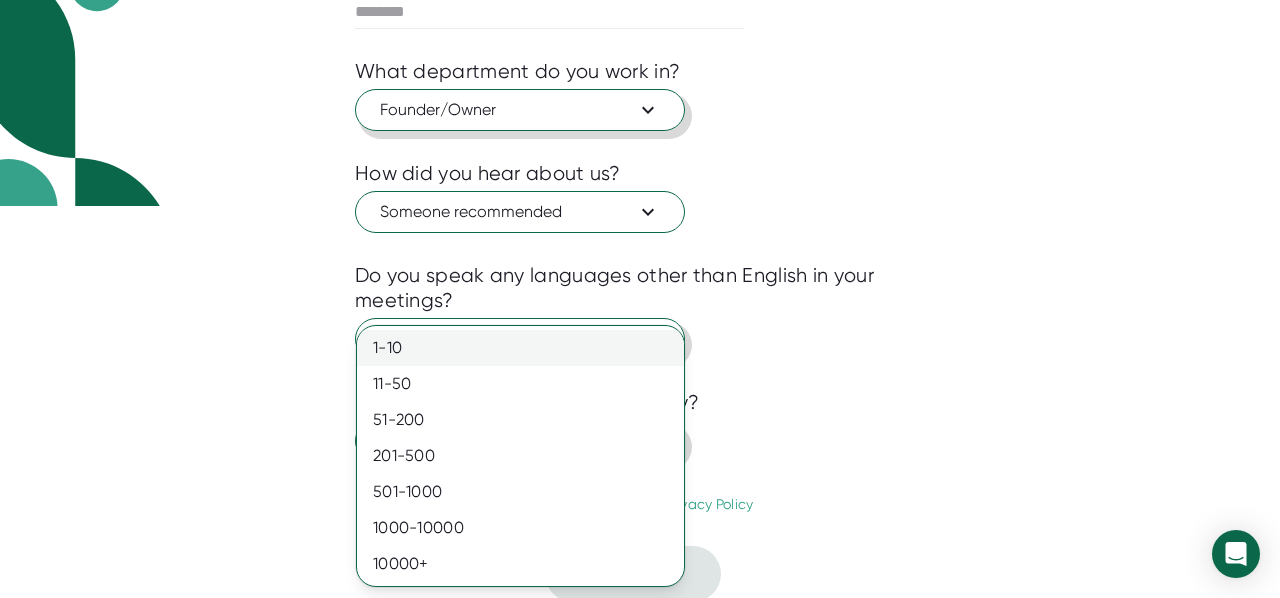 click on "1-10" at bounding box center (520, 348) 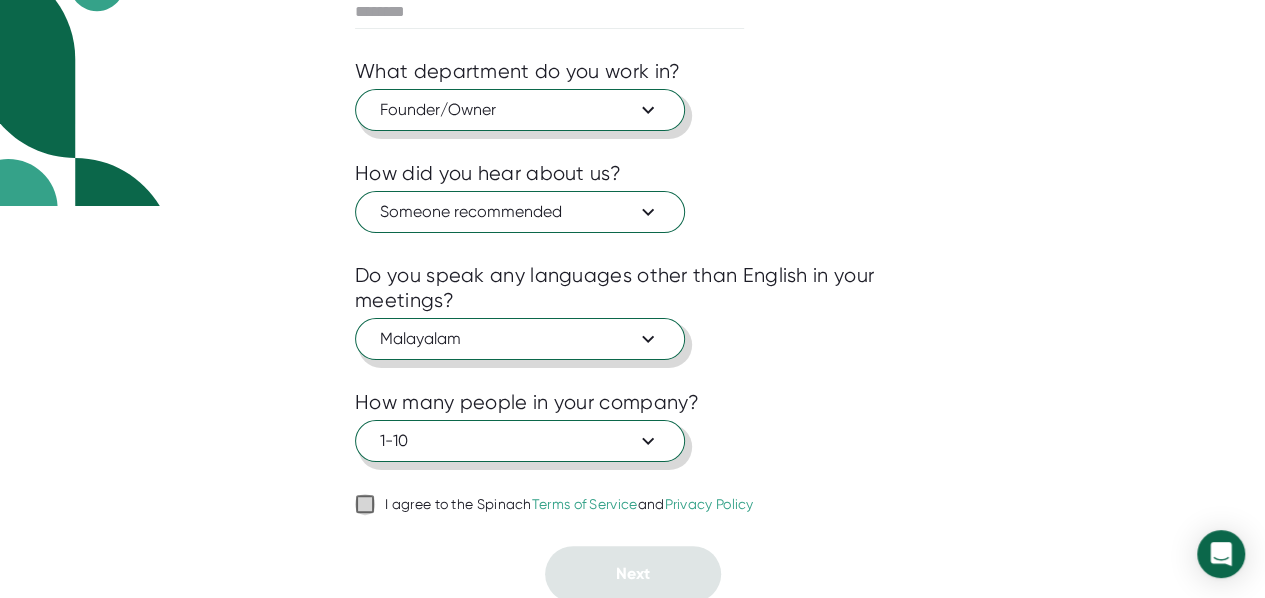 click on "I agree to the Spinach  Terms of Service  and  Privacy Policy" at bounding box center (365, 504) 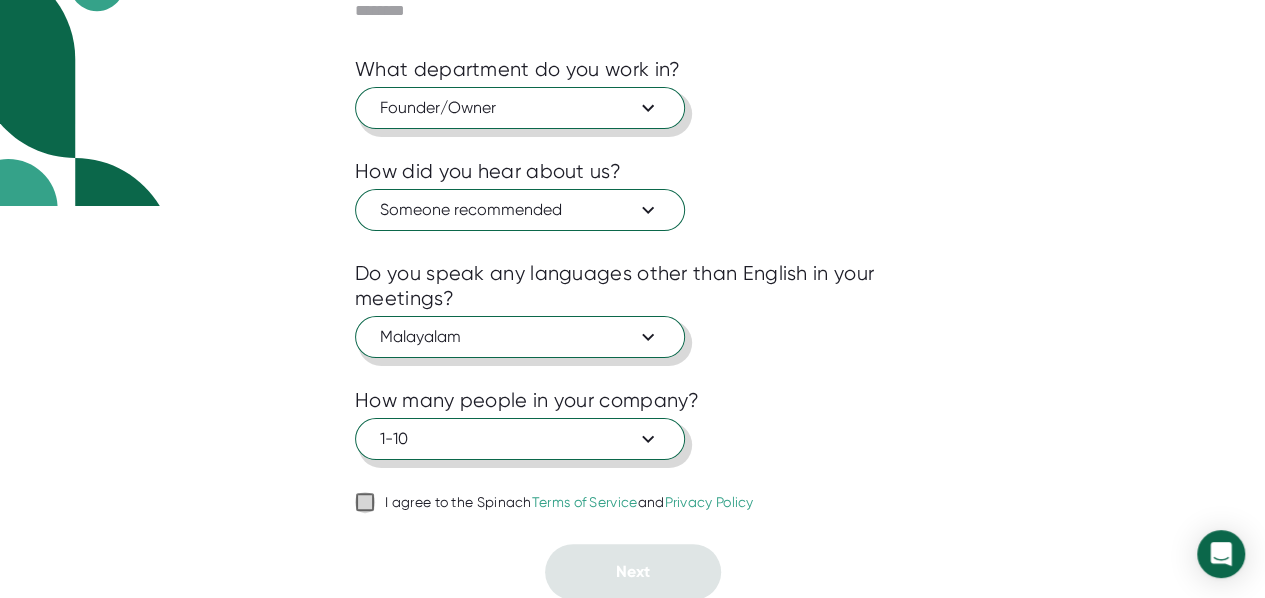 checkbox on "true" 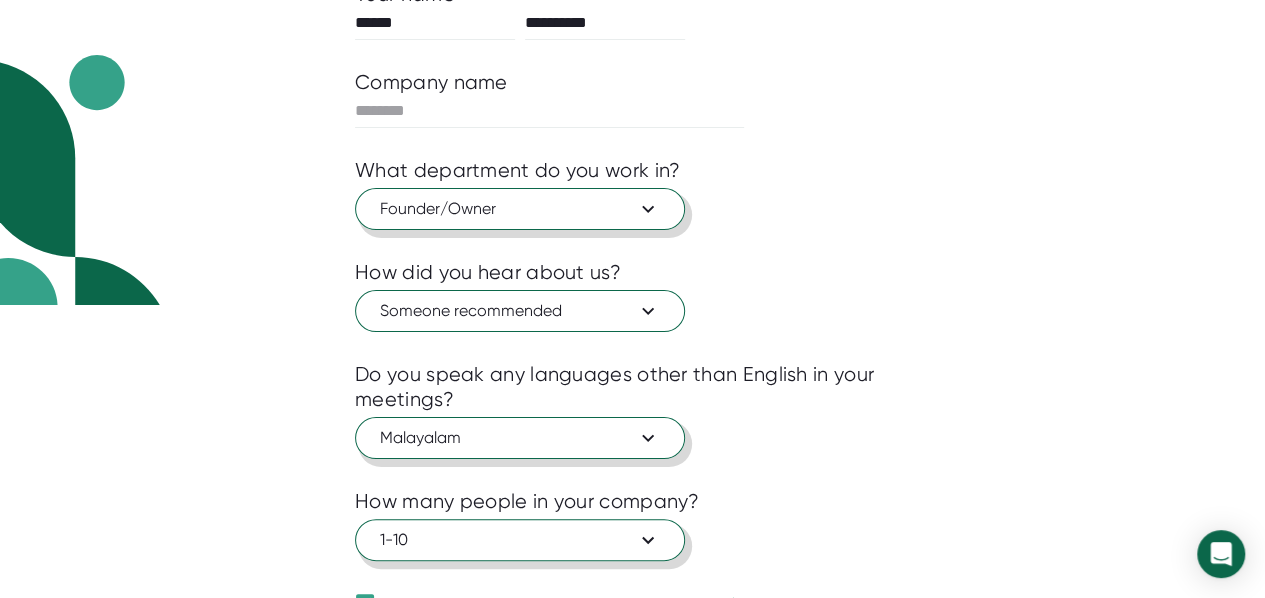 scroll, scrollTop: 192, scrollLeft: 0, axis: vertical 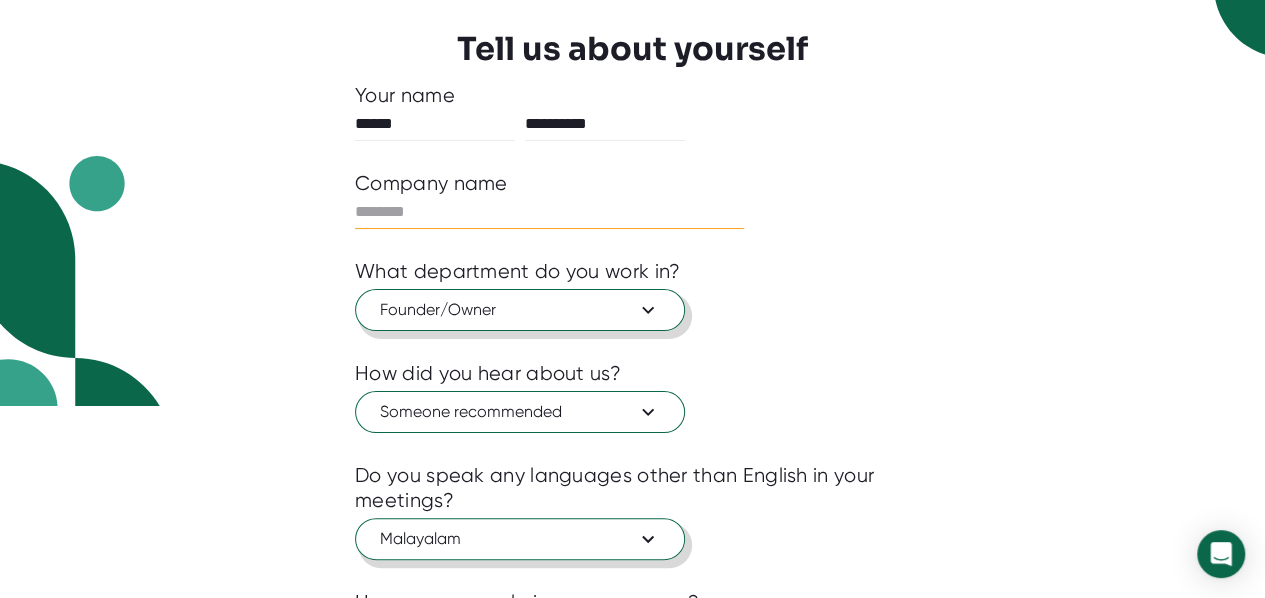 click at bounding box center [549, 212] 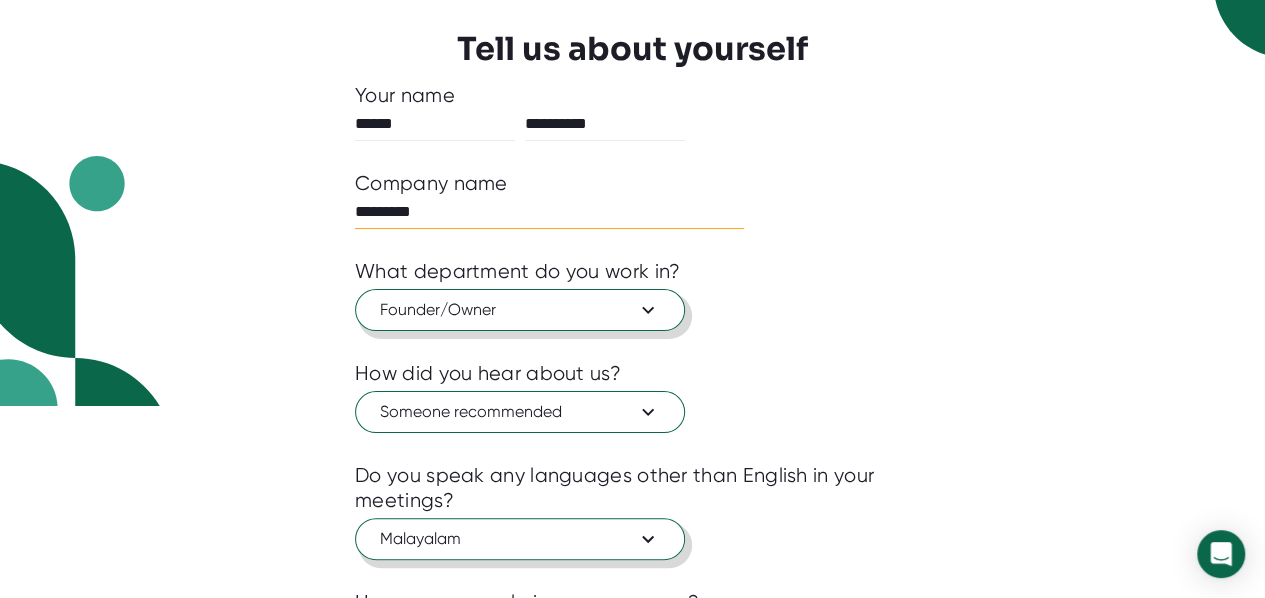 type on "*********" 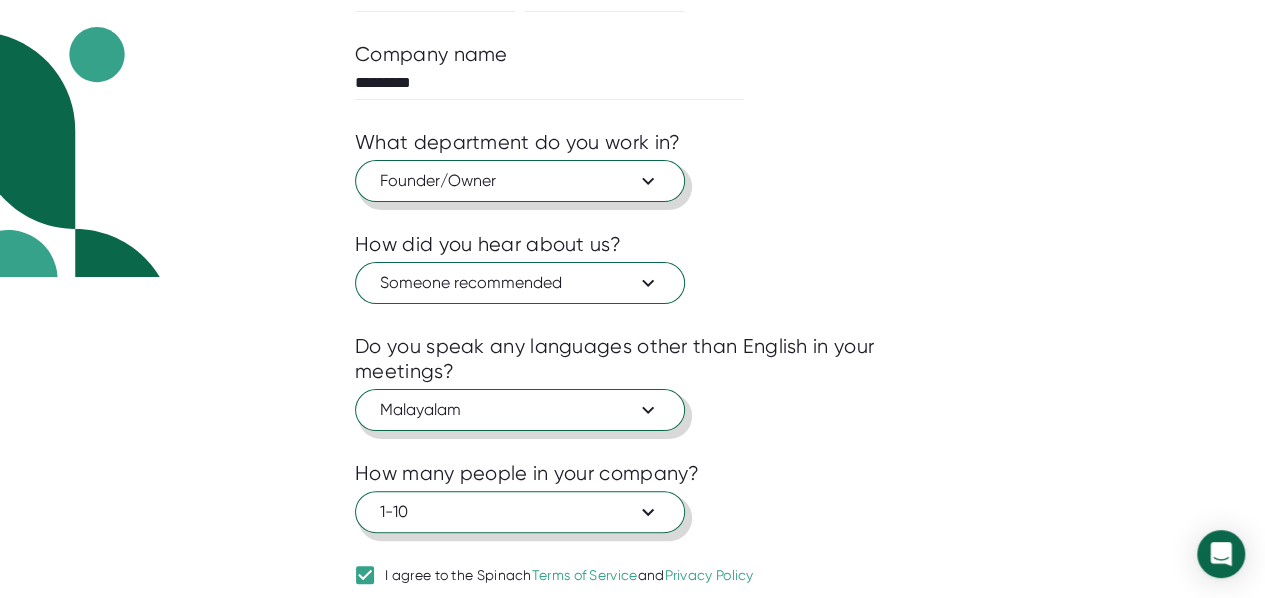 scroll, scrollTop: 392, scrollLeft: 0, axis: vertical 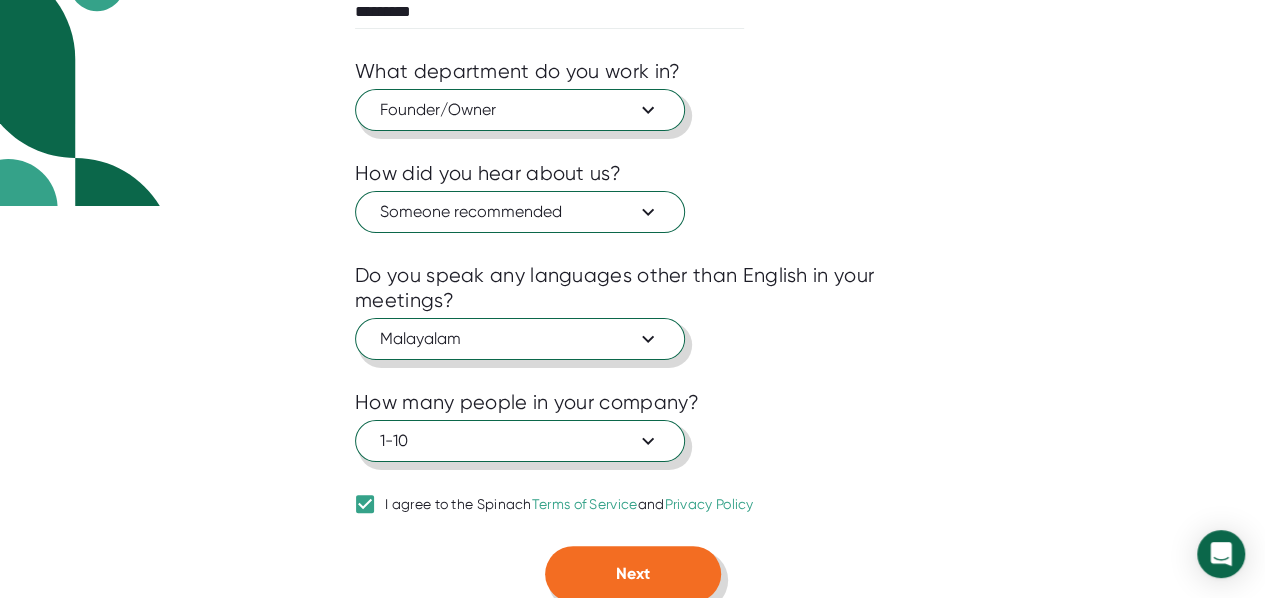 click on "Next" at bounding box center (633, 574) 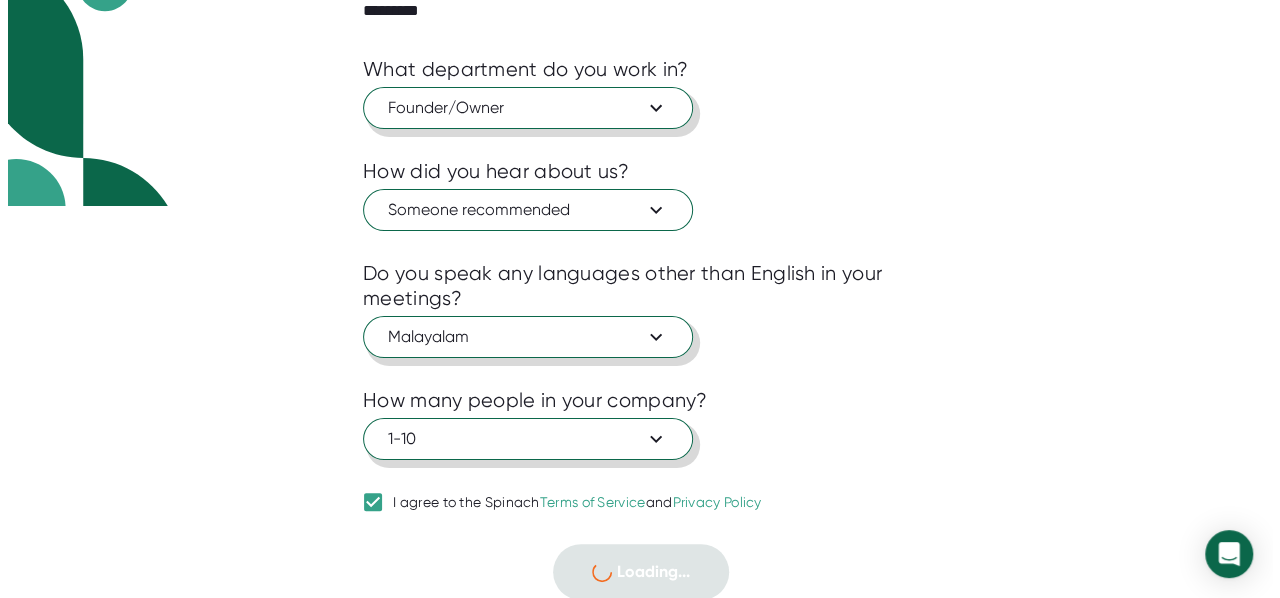scroll, scrollTop: 0, scrollLeft: 0, axis: both 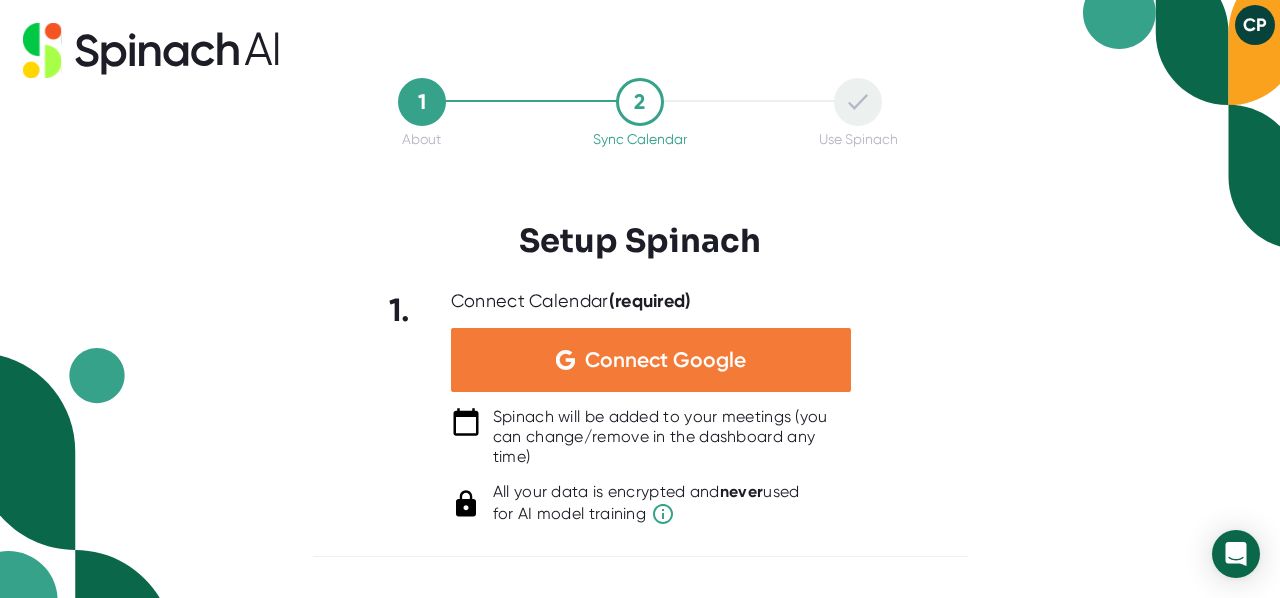 click on "Connect Google" at bounding box center [665, 360] 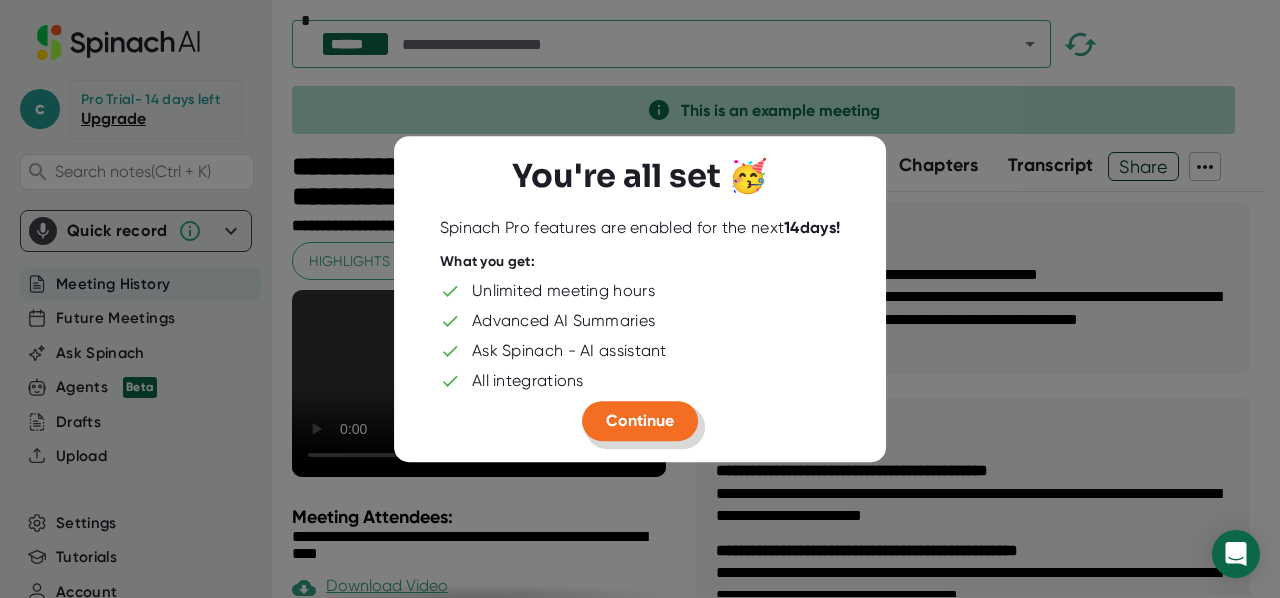 click on "Continue" at bounding box center [640, 420] 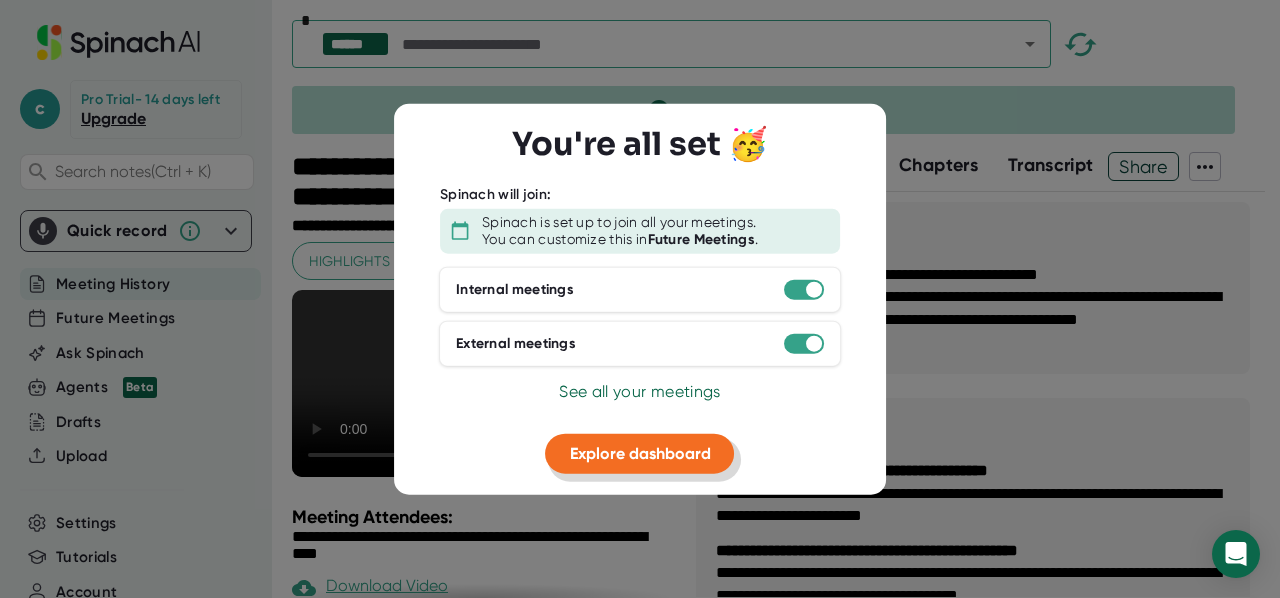 click on "Explore dashboard" at bounding box center (640, 452) 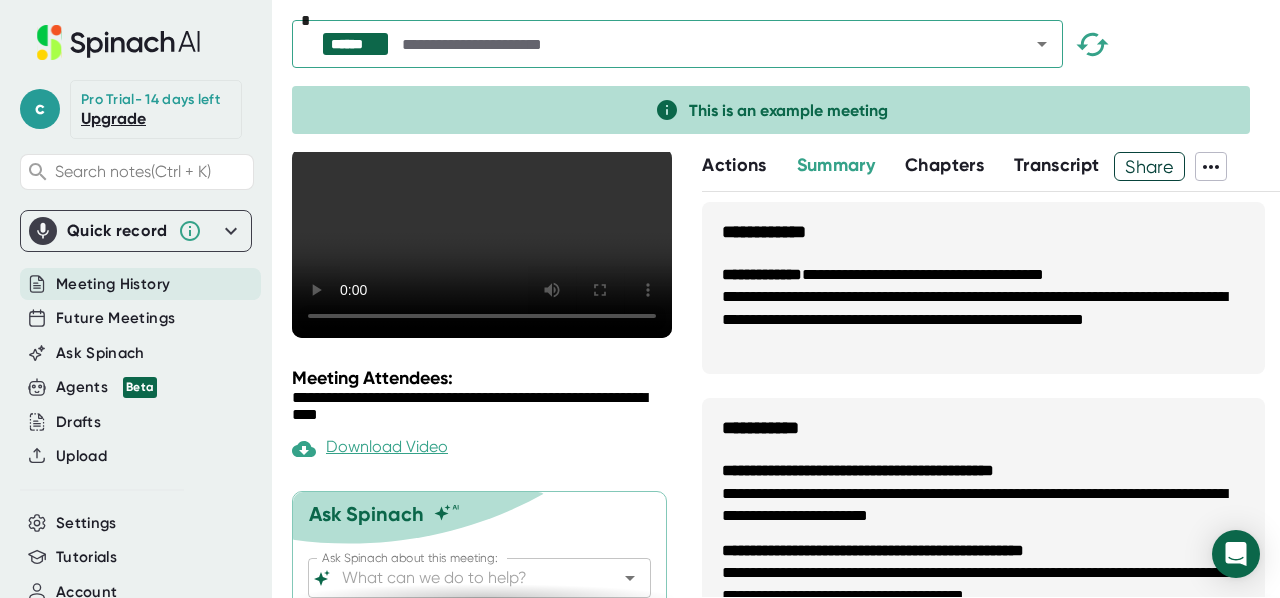 scroll, scrollTop: 148, scrollLeft: 0, axis: vertical 